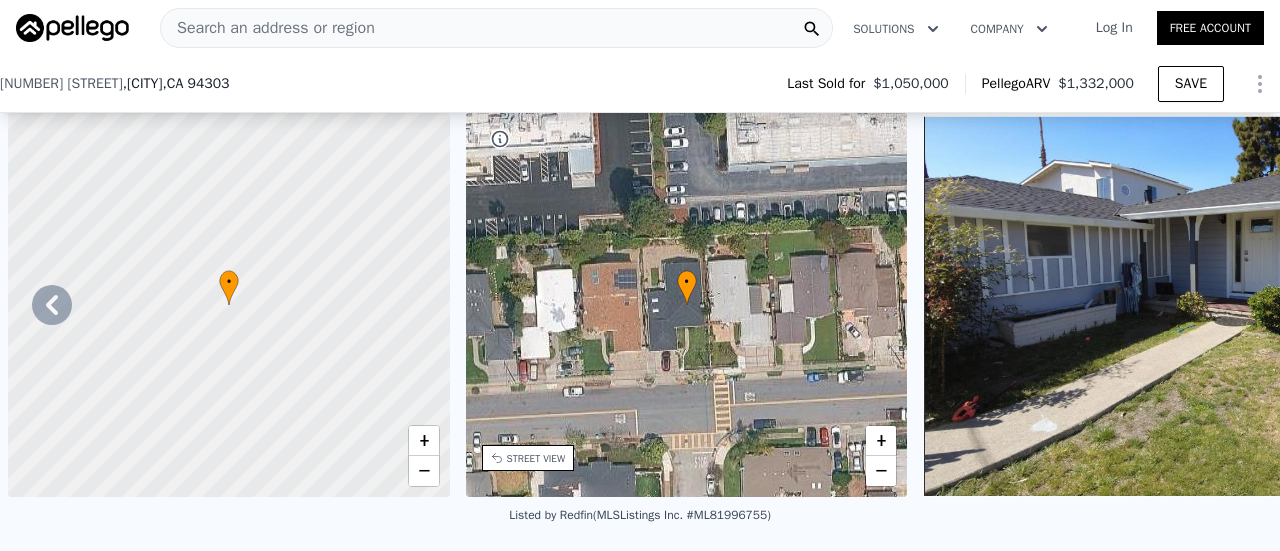 scroll, scrollTop: 0, scrollLeft: 0, axis: both 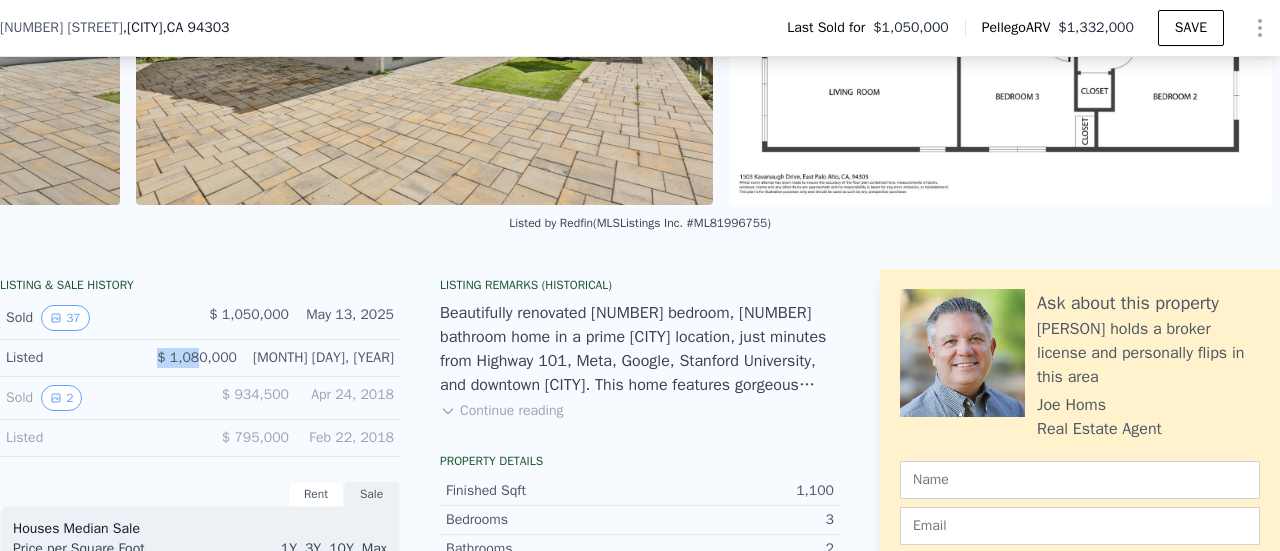 drag, startPoint x: 201, startPoint y: 369, endPoint x: 240, endPoint y: 374, distance: 39.319206 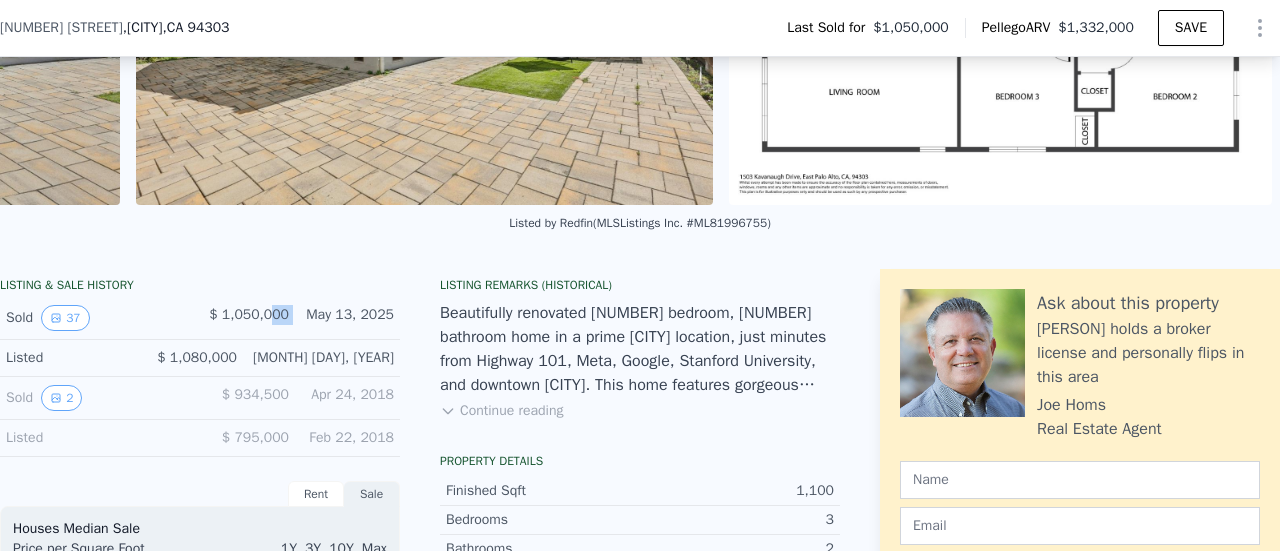 drag, startPoint x: 310, startPoint y: 335, endPoint x: 271, endPoint y: 336, distance: 39.012817 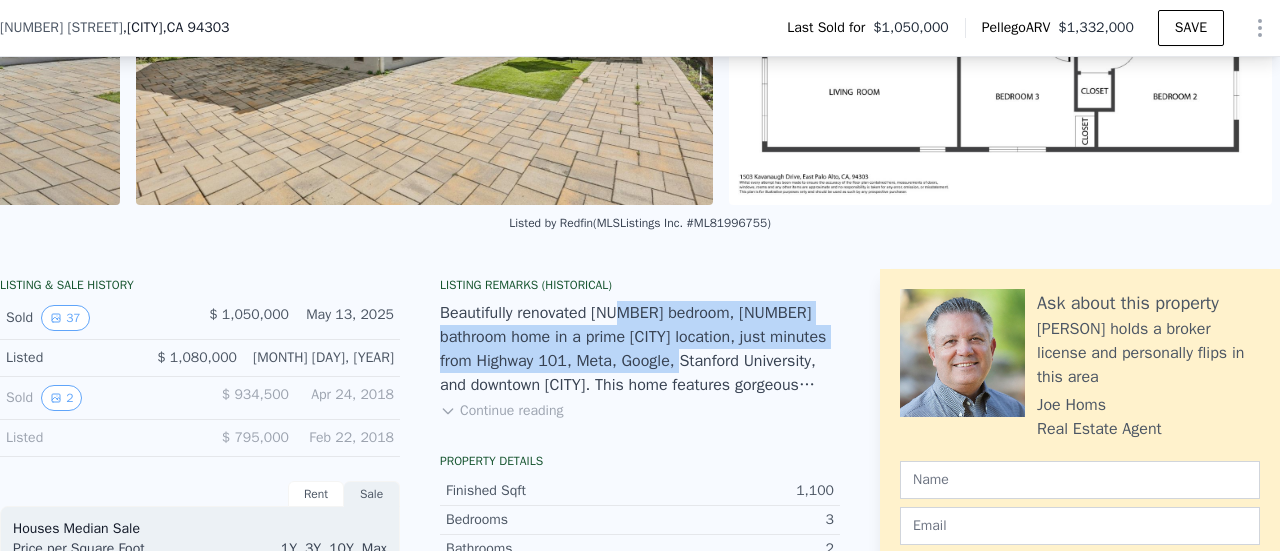 drag, startPoint x: 600, startPoint y: 323, endPoint x: 604, endPoint y: 388, distance: 65.12296 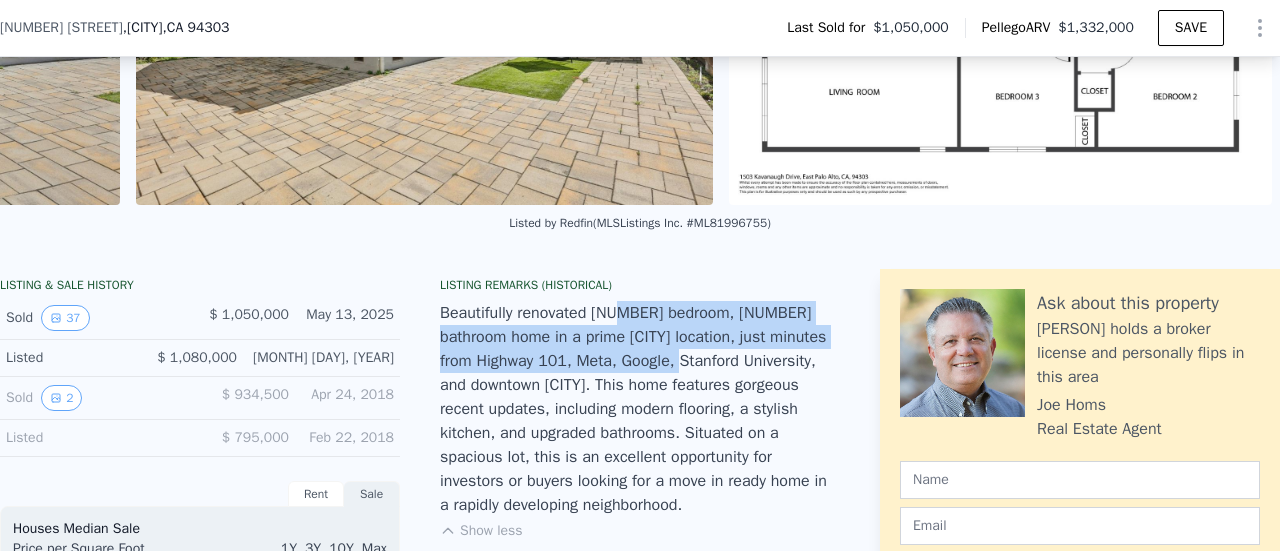 click on "Show less" at bounding box center [481, 531] 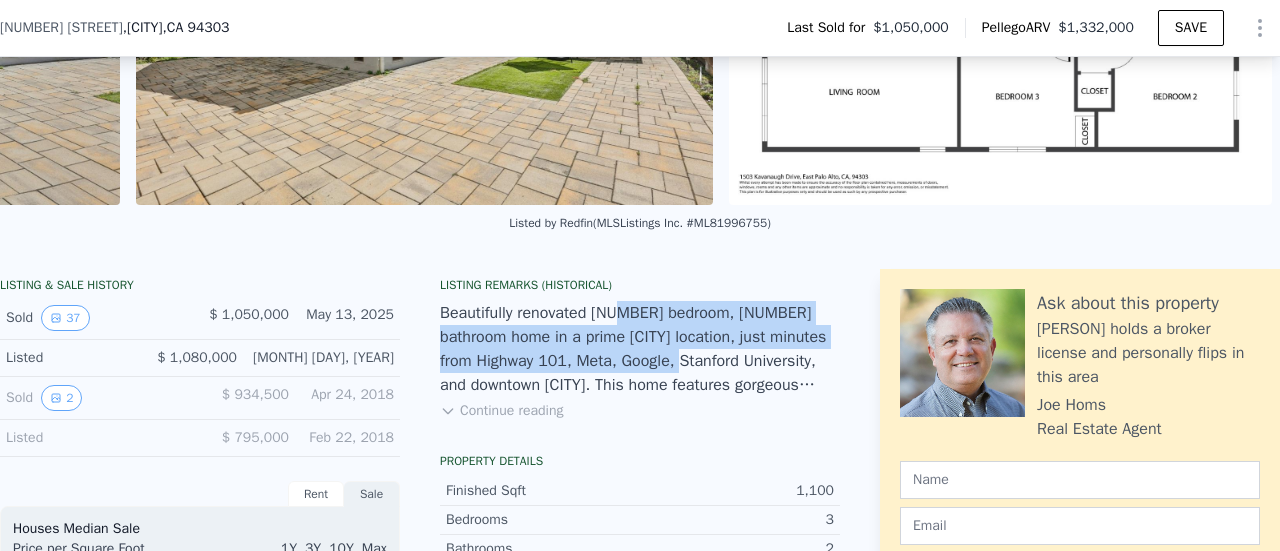 scroll, scrollTop: 492, scrollLeft: 0, axis: vertical 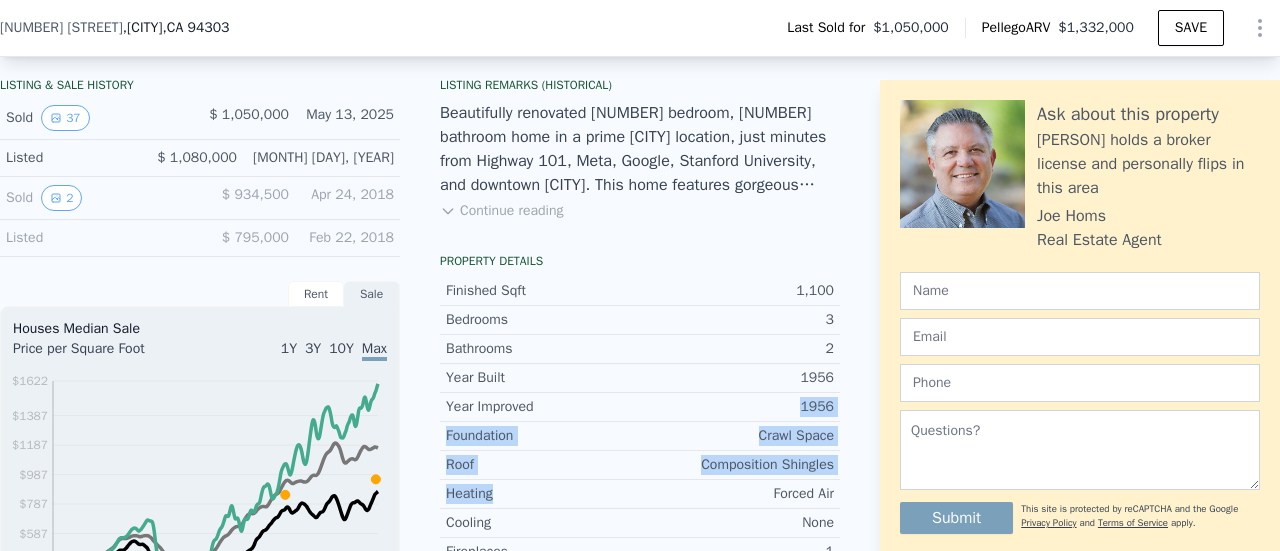 drag, startPoint x: 617, startPoint y: 425, endPoint x: 543, endPoint y: 513, distance: 114.97826 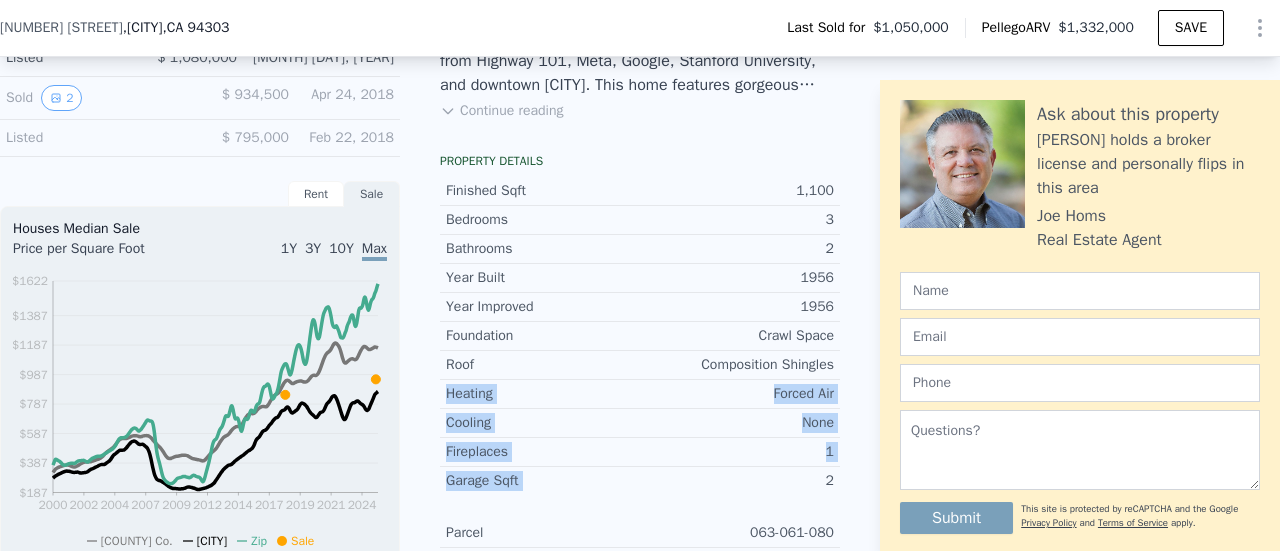 drag, startPoint x: 634, startPoint y: 483, endPoint x: 437, endPoint y: 411, distance: 209.74509 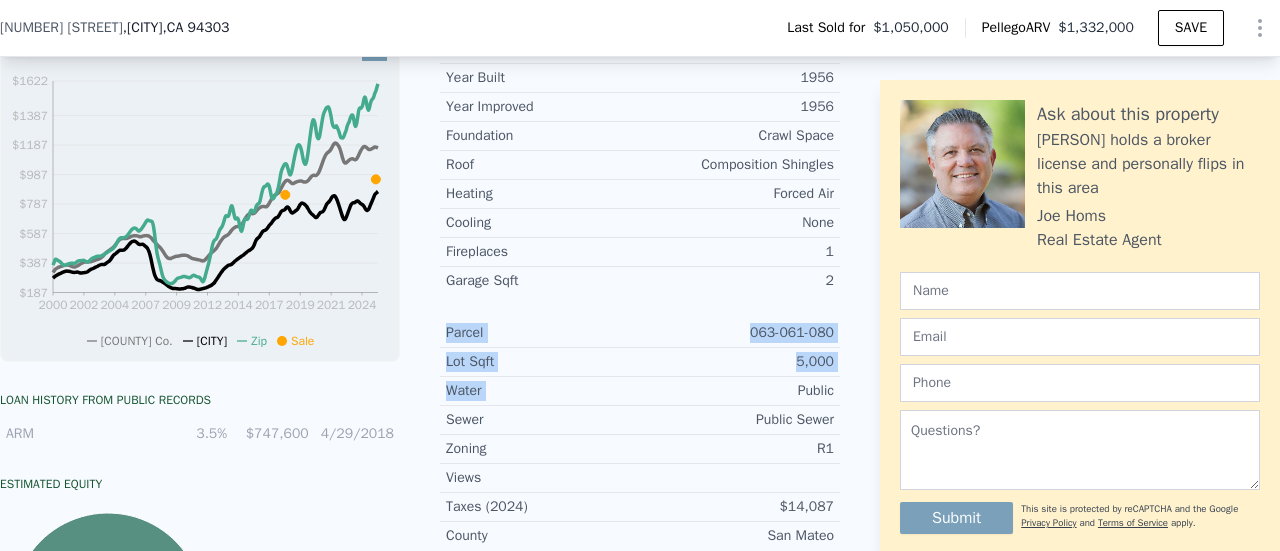 drag, startPoint x: 637, startPoint y: 410, endPoint x: 438, endPoint y: 342, distance: 210.29741 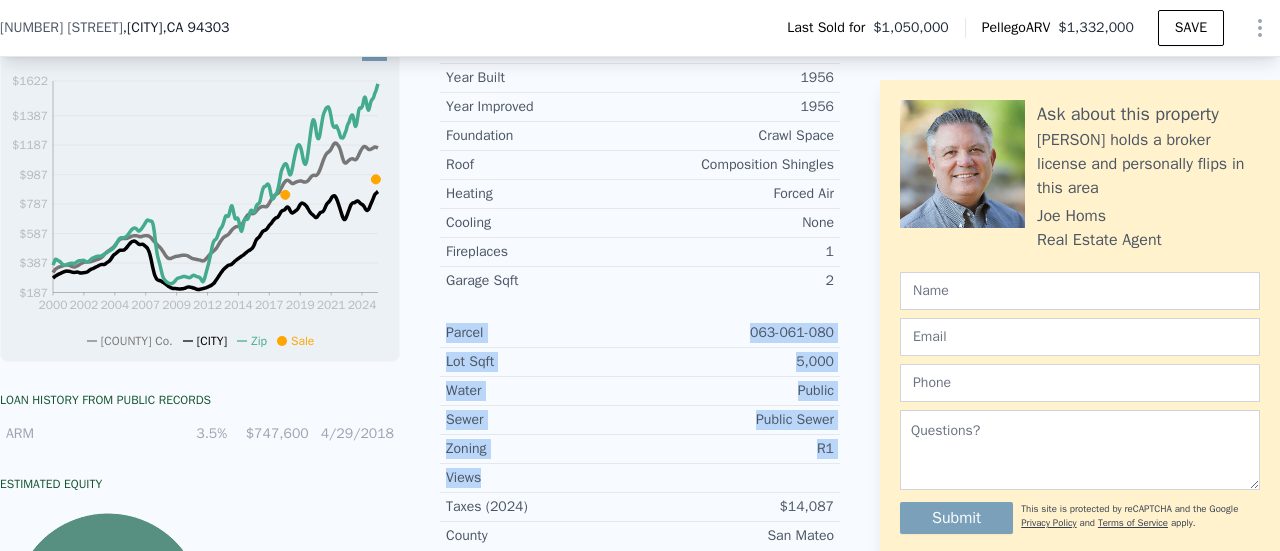 drag, startPoint x: 438, startPoint y: 326, endPoint x: 626, endPoint y: 493, distance: 251.46173 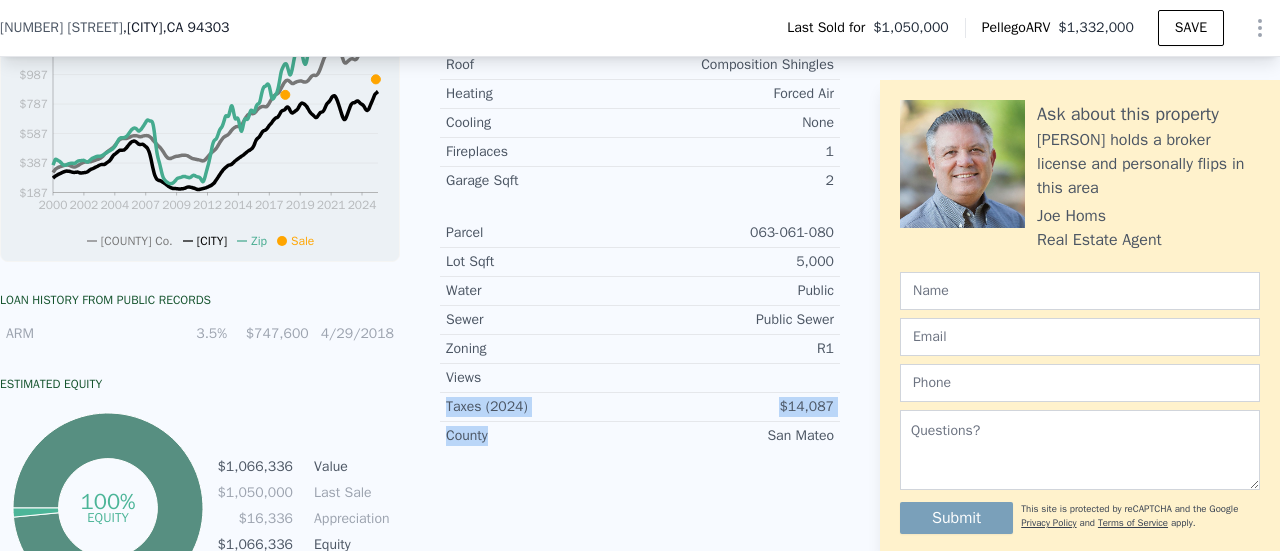 drag, startPoint x: 602, startPoint y: 450, endPoint x: 419, endPoint y: 405, distance: 188.45158 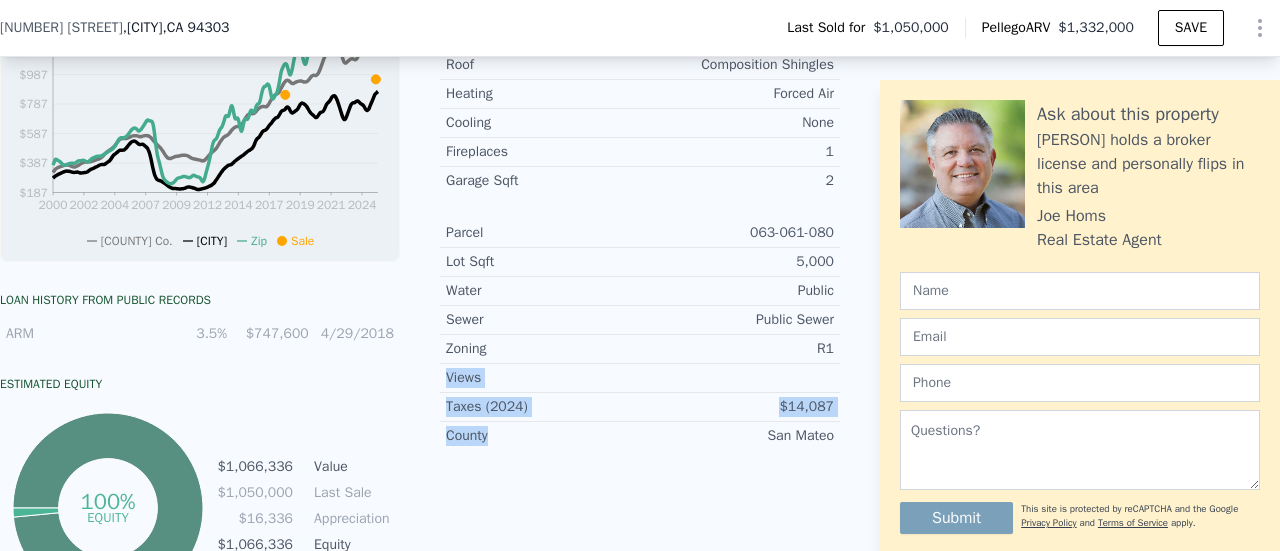 drag, startPoint x: 422, startPoint y: 393, endPoint x: 538, endPoint y: 475, distance: 142.05632 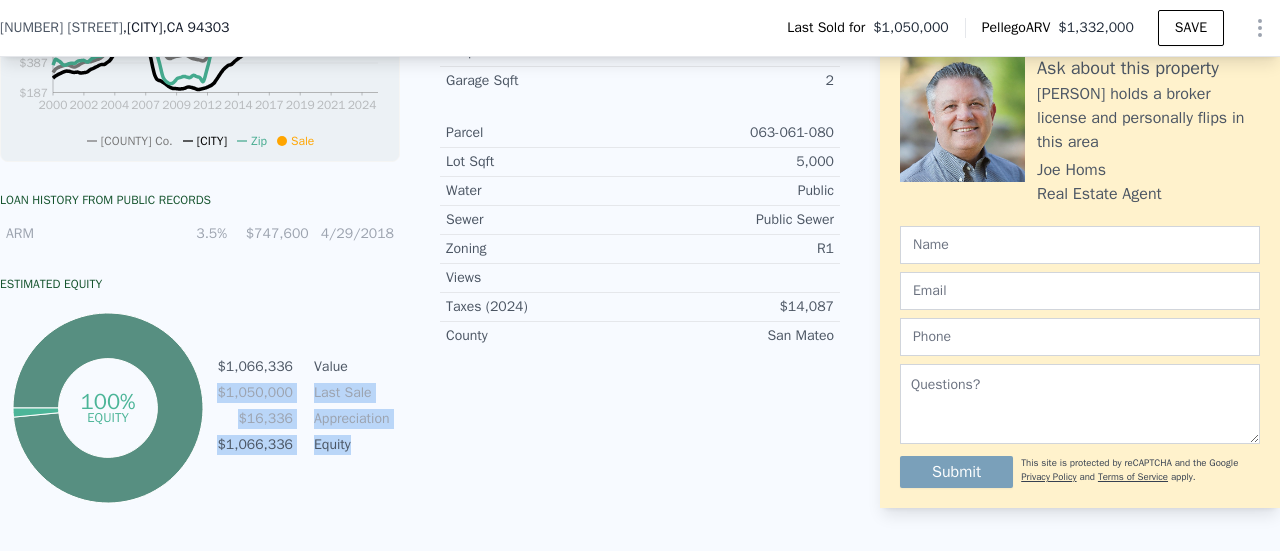 drag, startPoint x: 356, startPoint y: 387, endPoint x: 390, endPoint y: 455, distance: 76.02631 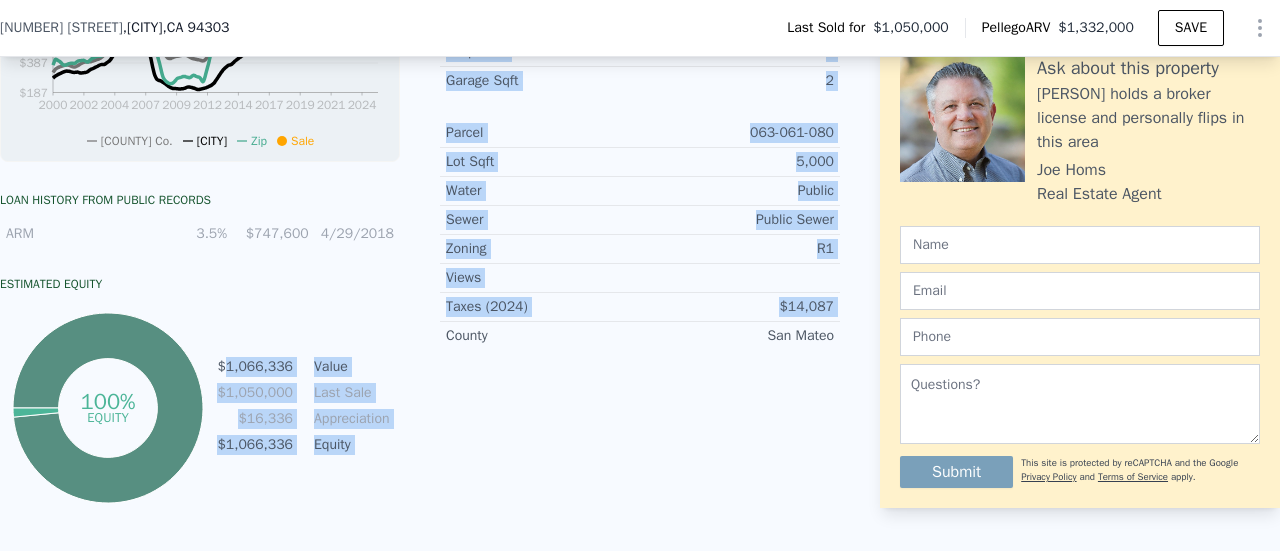 drag, startPoint x: 434, startPoint y: 457, endPoint x: 226, endPoint y: 373, distance: 224.3212 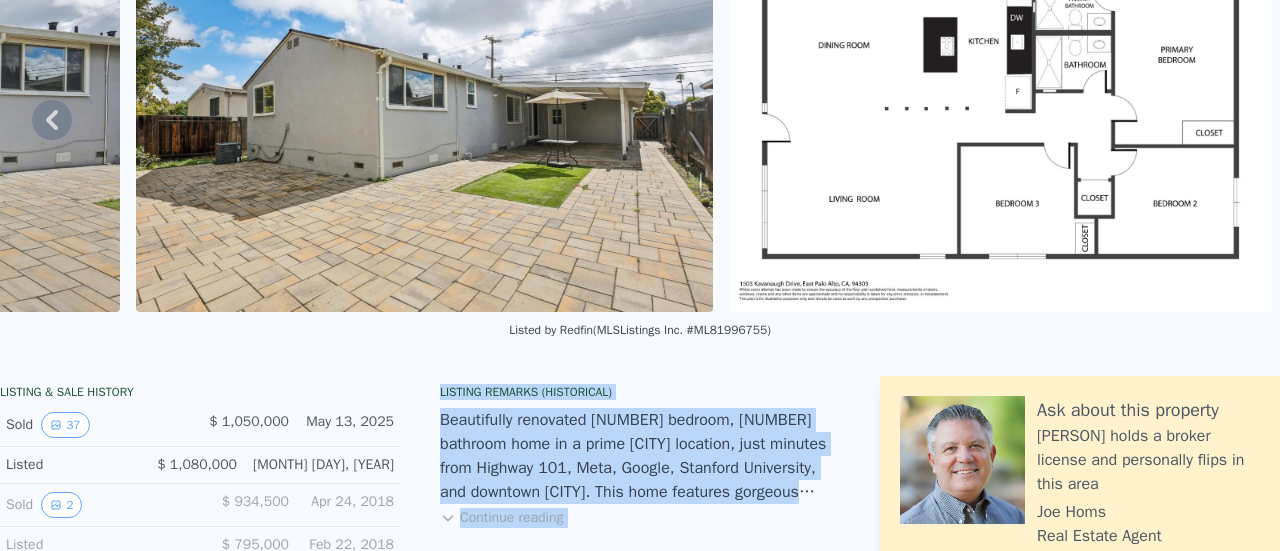 scroll, scrollTop: 0, scrollLeft: 0, axis: both 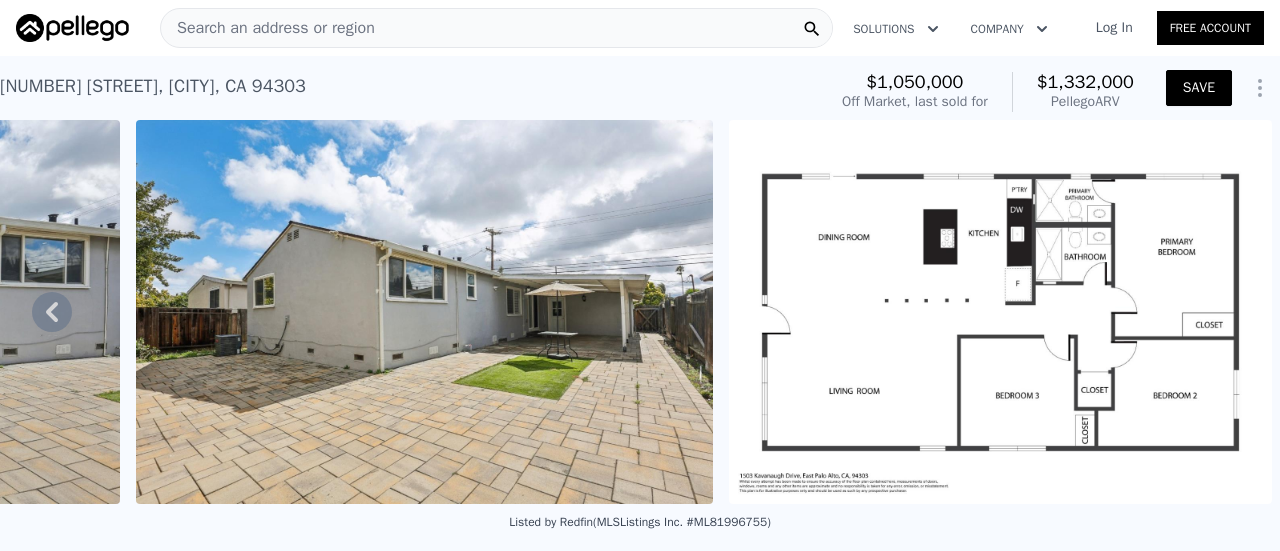 click on "SAVE" at bounding box center (1199, 88) 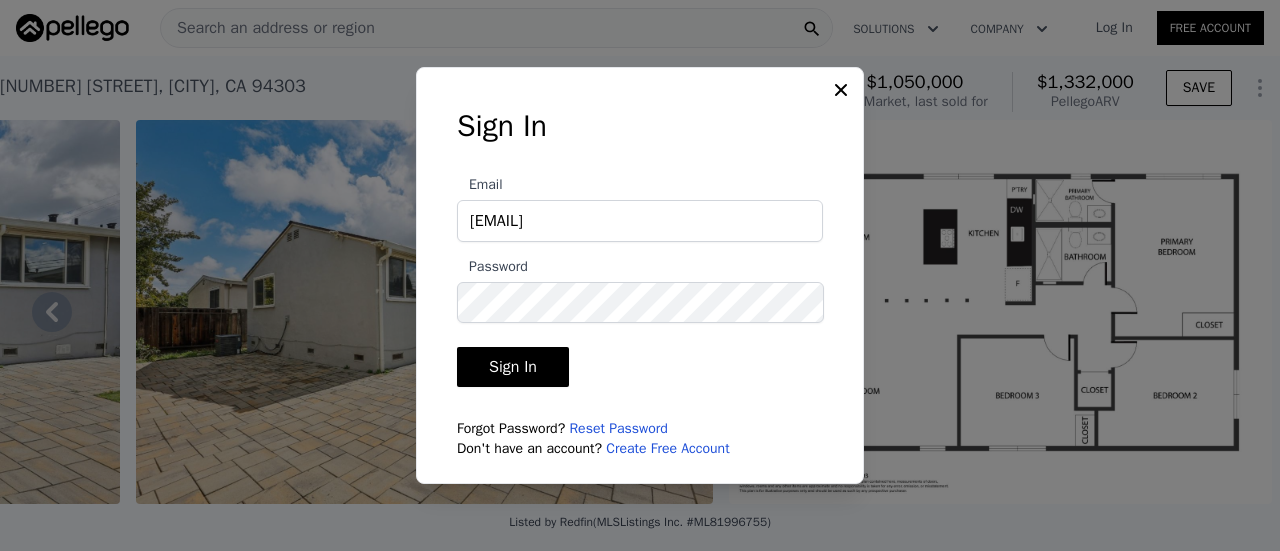 click on "Sign In" at bounding box center (513, 367) 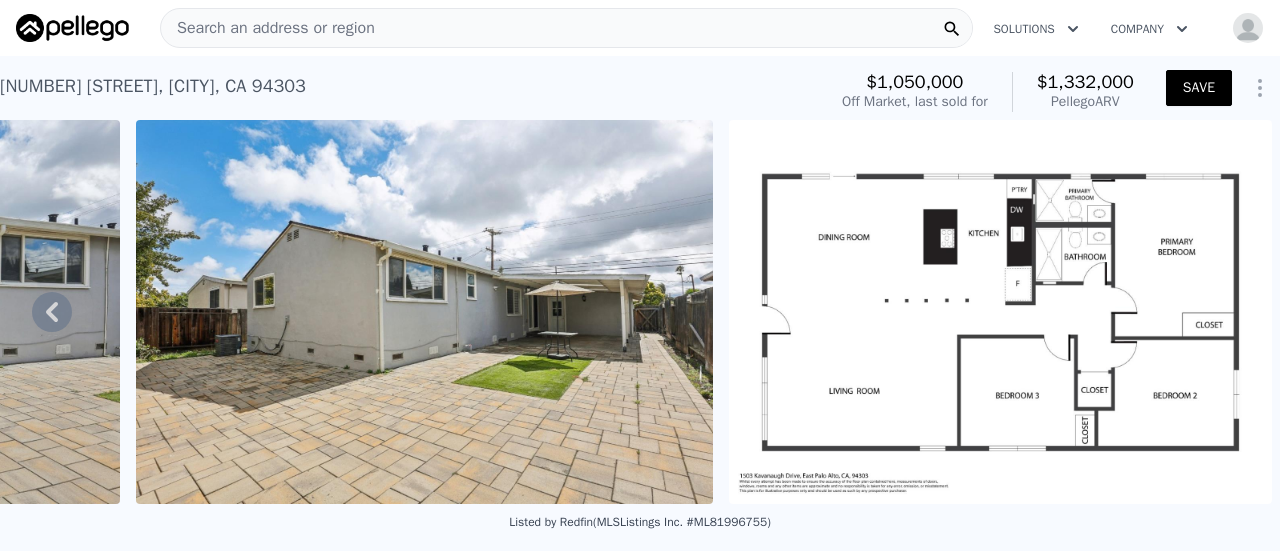 click on "SAVE" at bounding box center (1199, 88) 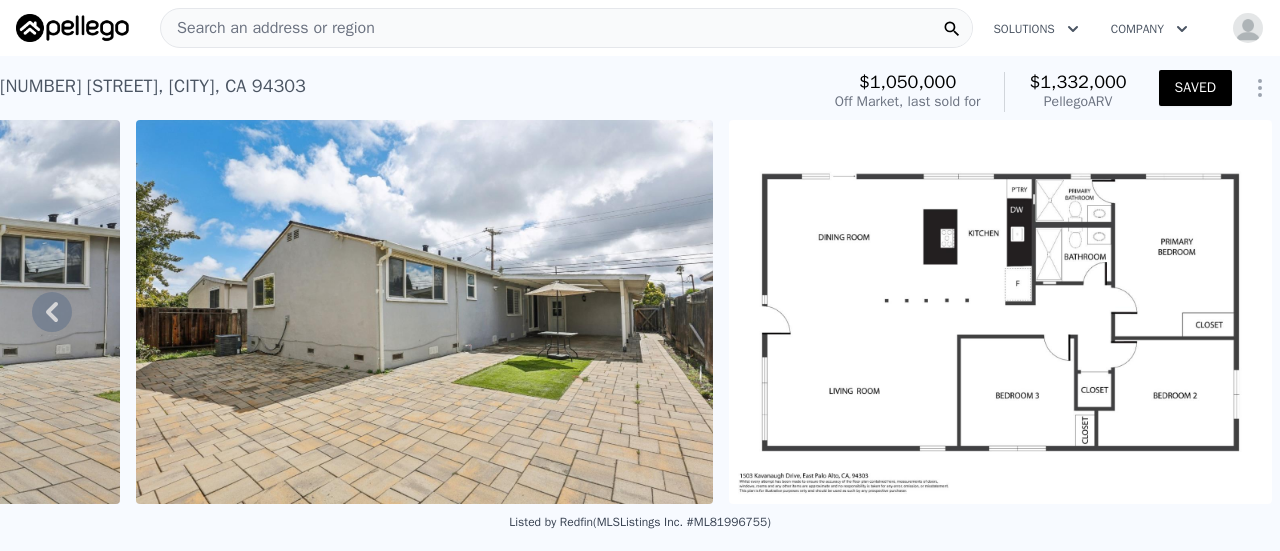 scroll, scrollTop: 0, scrollLeft: 21056, axis: horizontal 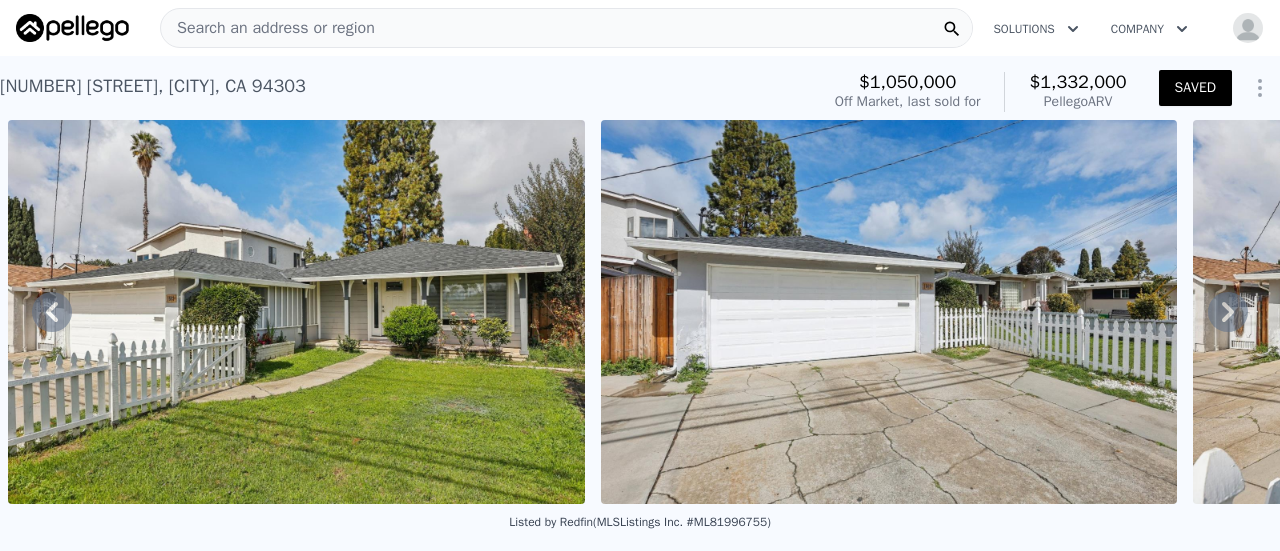 click on "Listed by Redfin  (MLSListings Inc. #ML81996755)" at bounding box center [640, 528] 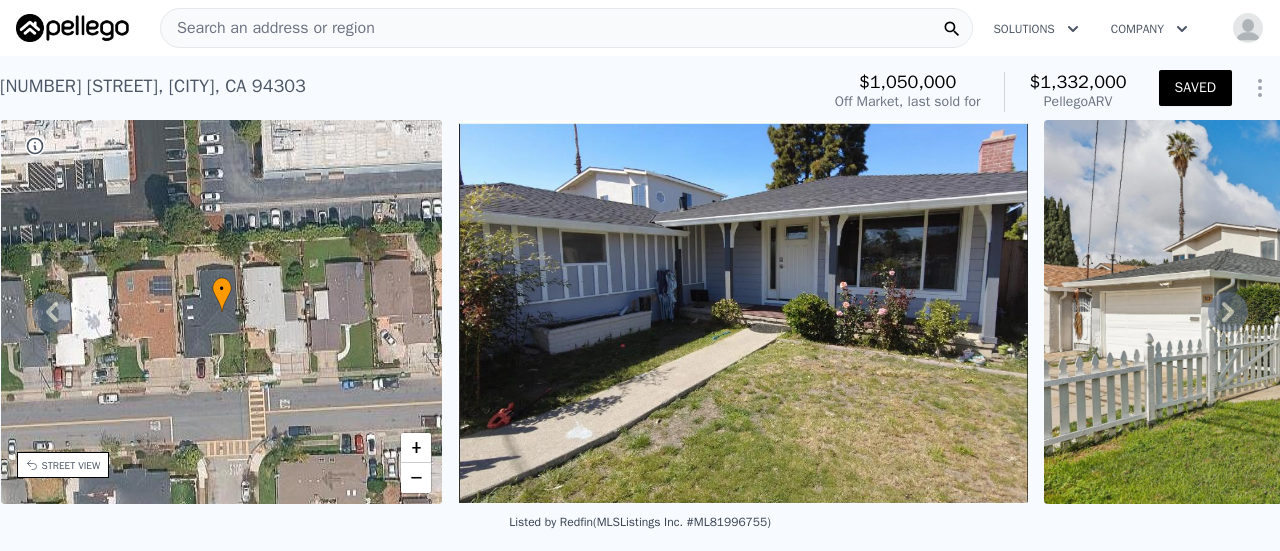 scroll, scrollTop: 0, scrollLeft: 8, axis: horizontal 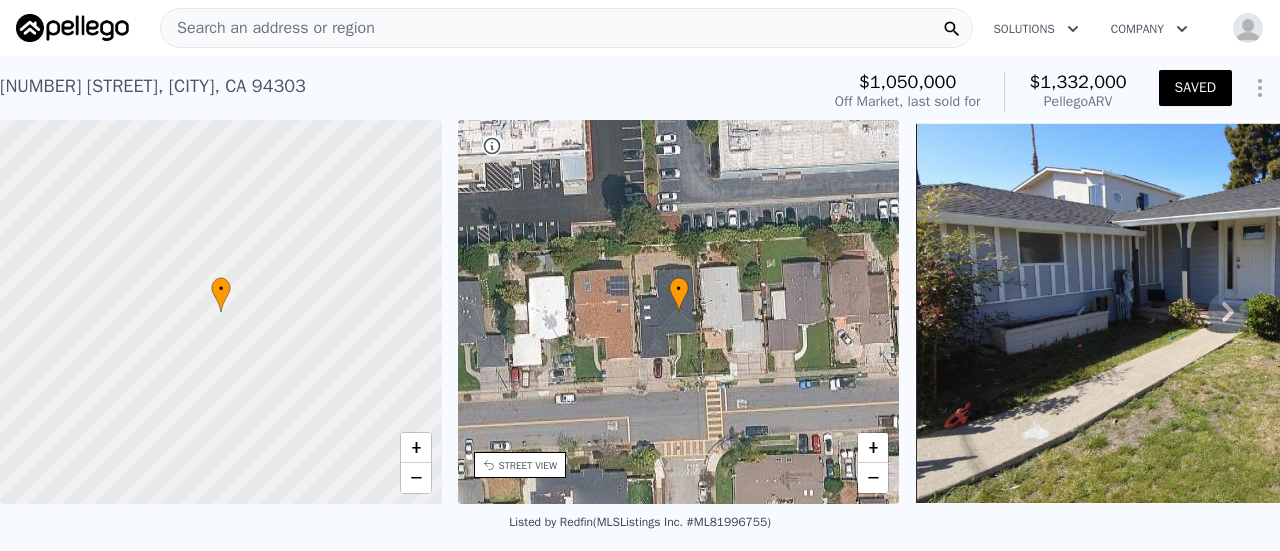 drag, startPoint x: 629, startPoint y: 259, endPoint x: 152, endPoint y: 312, distance: 479.93542 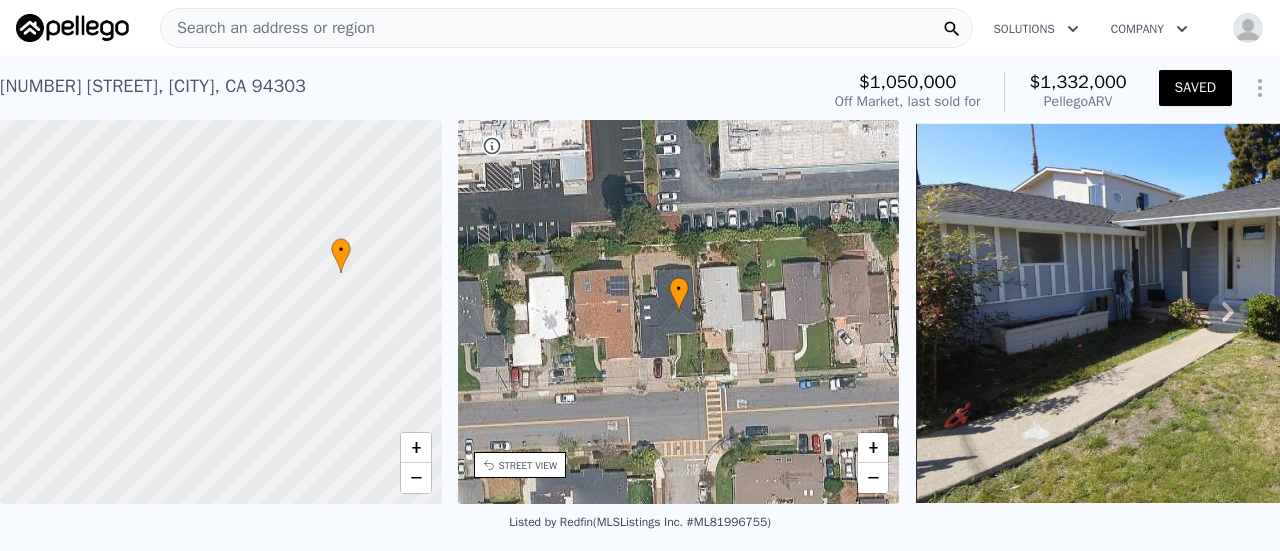 click at bounding box center [221, 312] 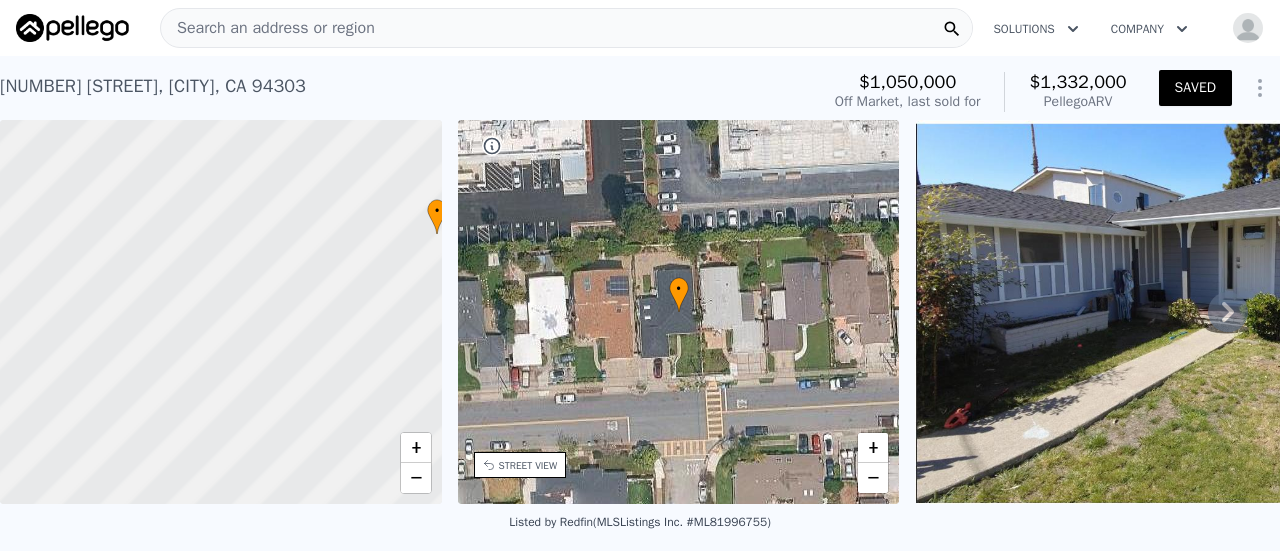 type on "5" 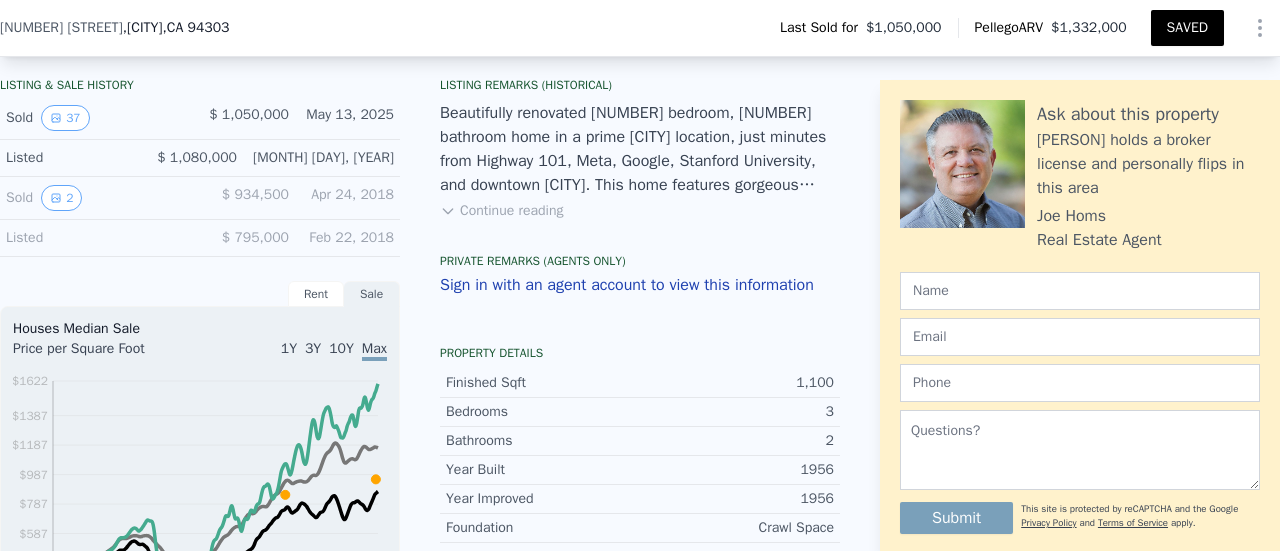 scroll, scrollTop: 0, scrollLeft: 0, axis: both 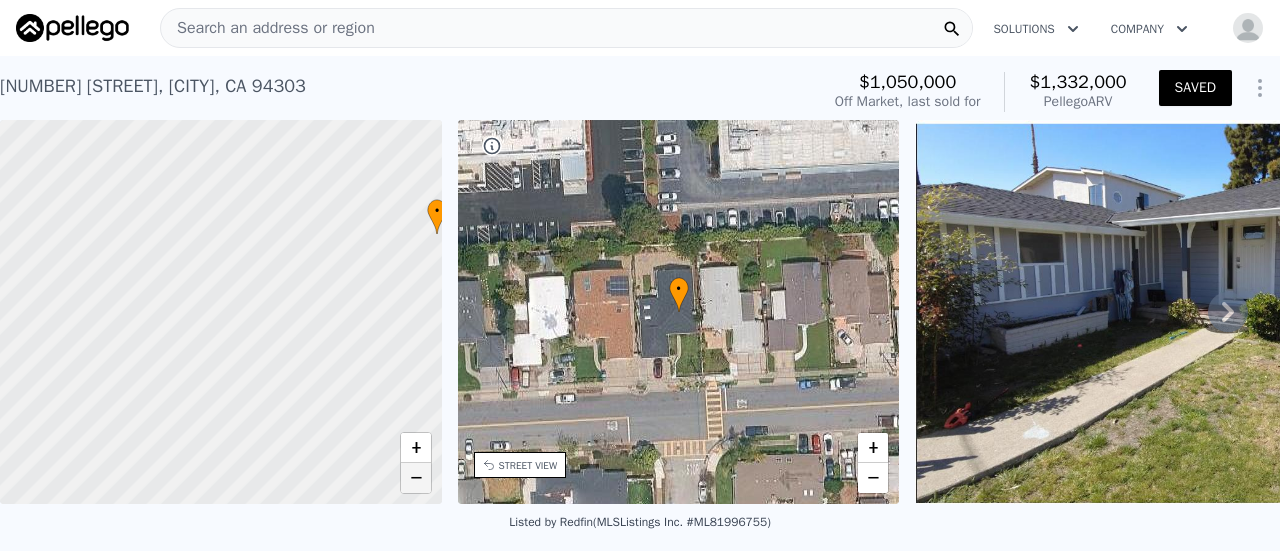 click on "−" at bounding box center (416, 478) 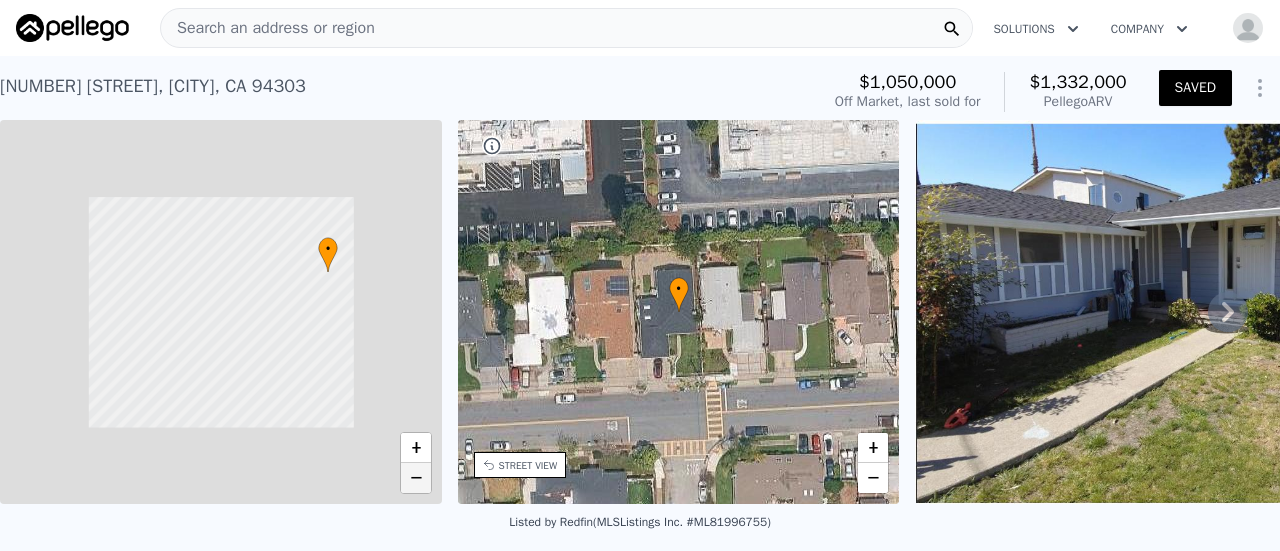 click on "−" at bounding box center (416, 478) 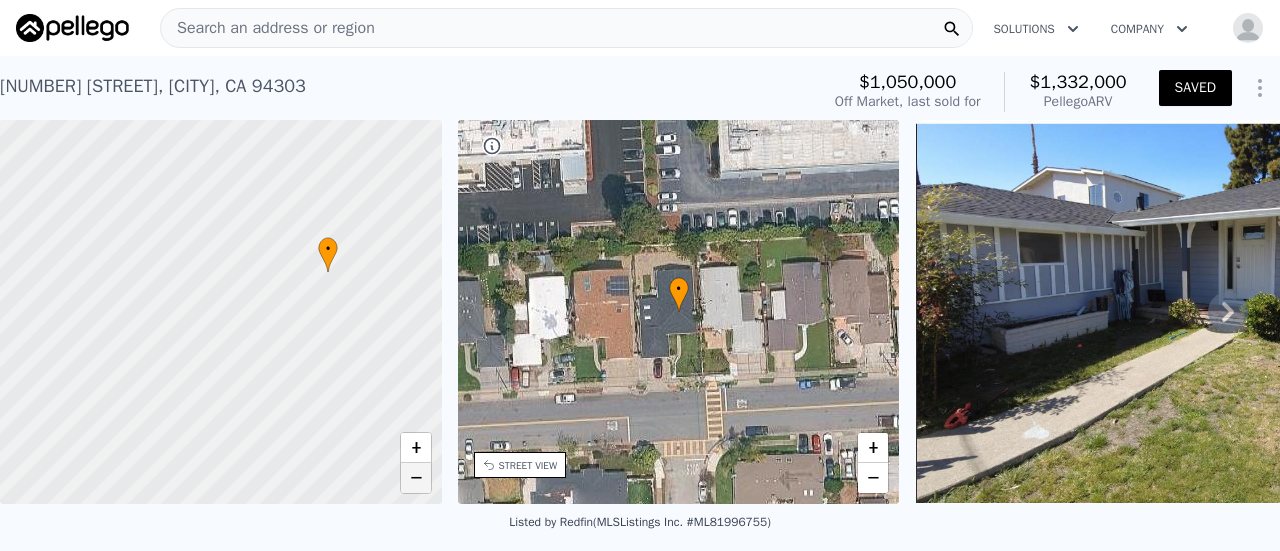 click on "−" at bounding box center (416, 478) 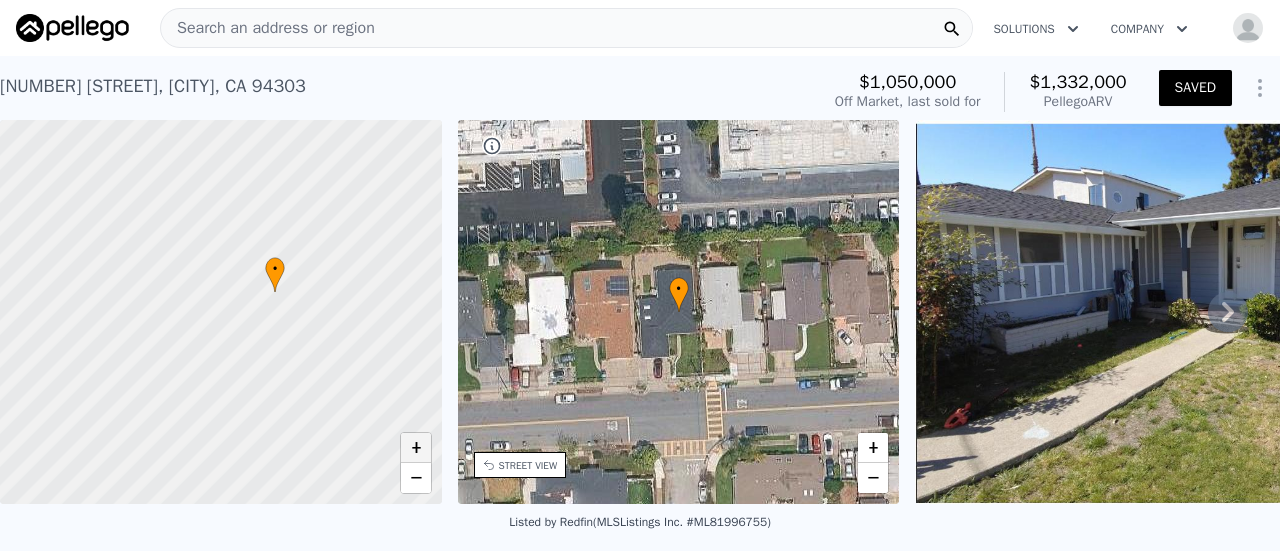 click on "+" at bounding box center (416, 448) 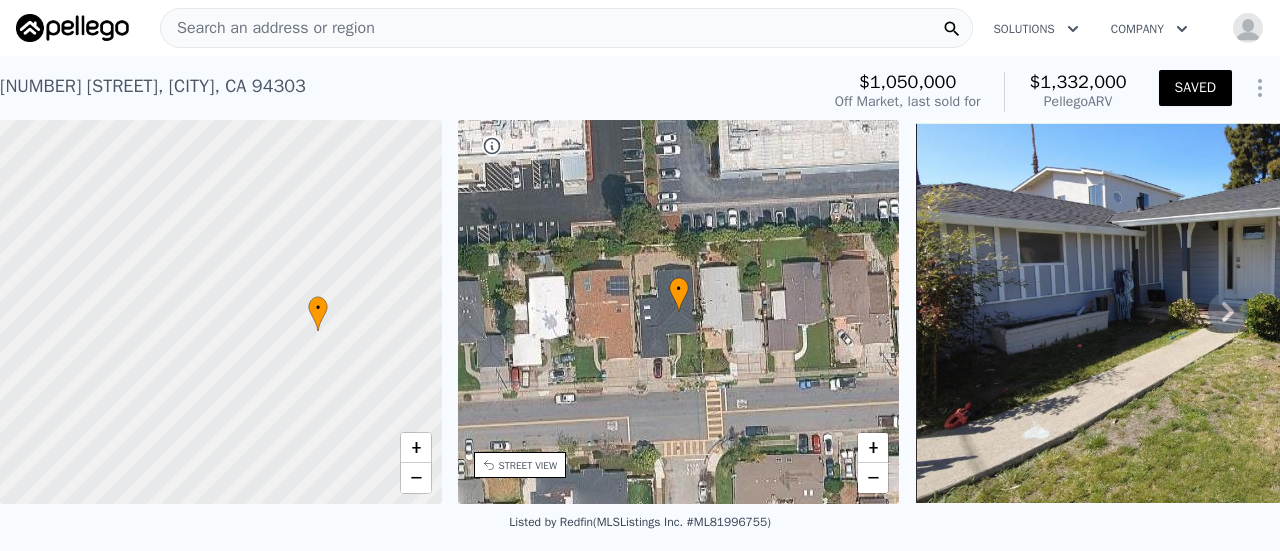 drag, startPoint x: 236, startPoint y: 284, endPoint x: 190, endPoint y: 369, distance: 96.64885 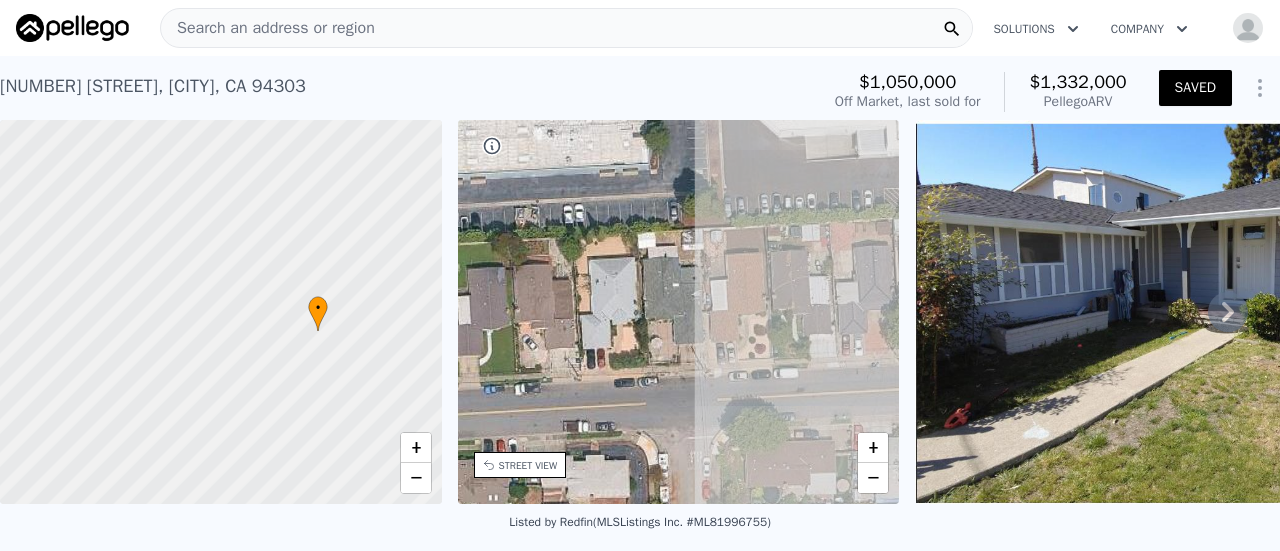 drag, startPoint x: 663, startPoint y: 339, endPoint x: 626, endPoint y: 344, distance: 37.336308 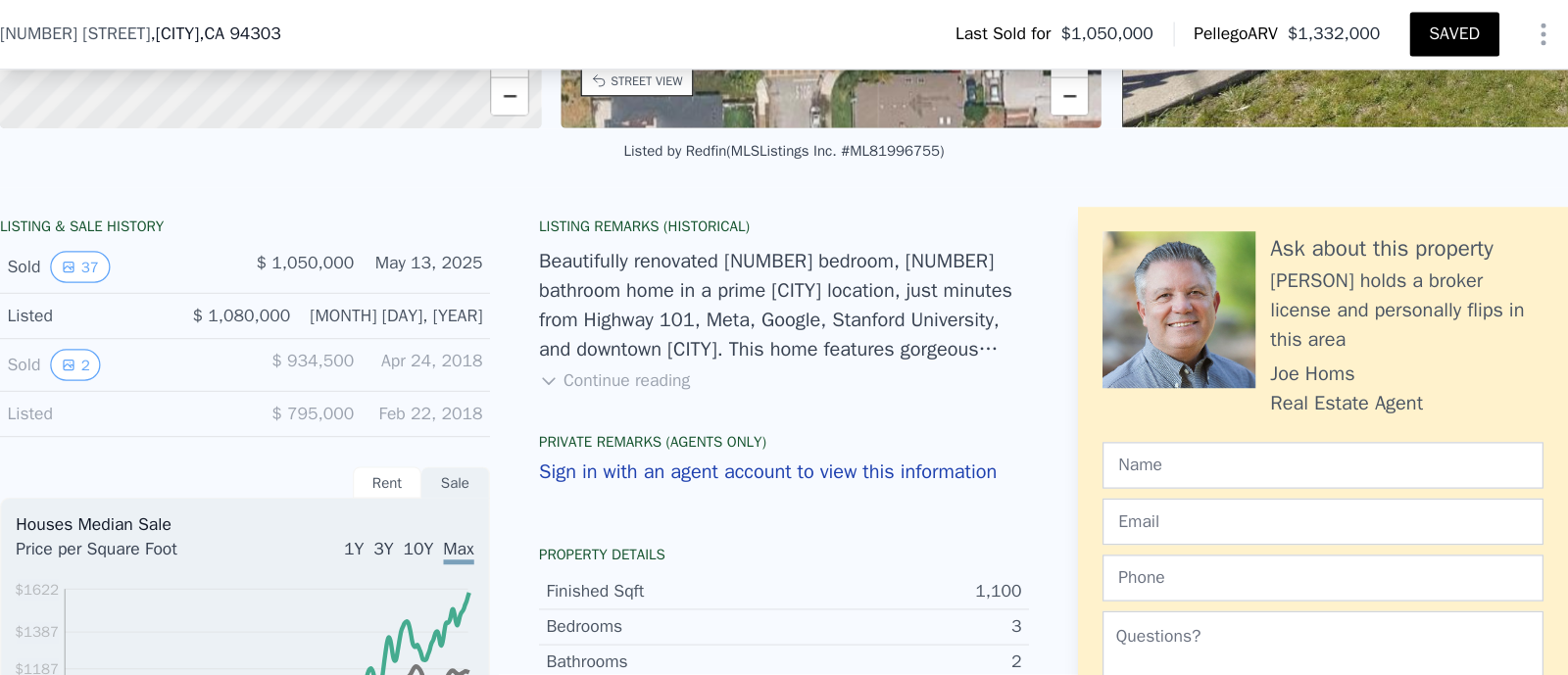 scroll, scrollTop: 384, scrollLeft: 0, axis: vertical 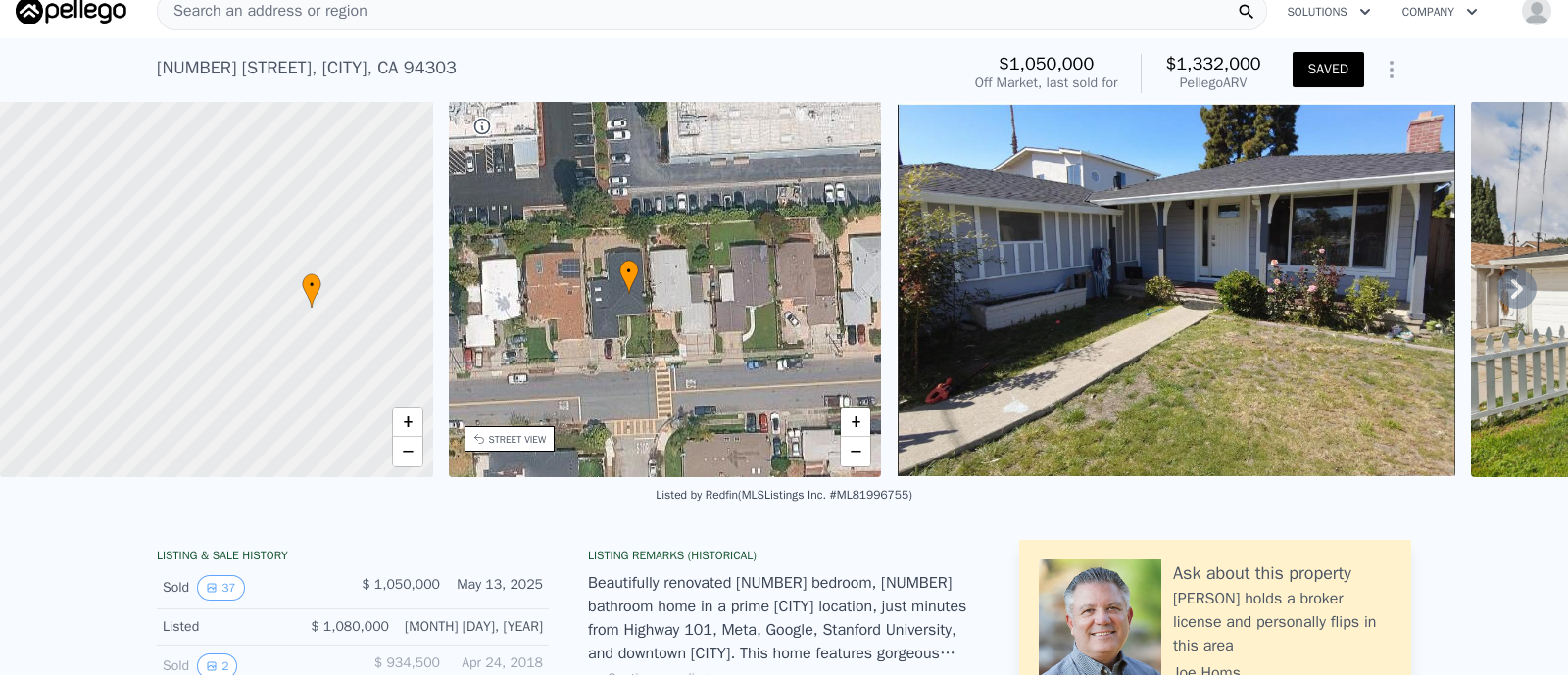 drag, startPoint x: 1086, startPoint y: 538, endPoint x: 728, endPoint y: 504, distance: 359.6109 